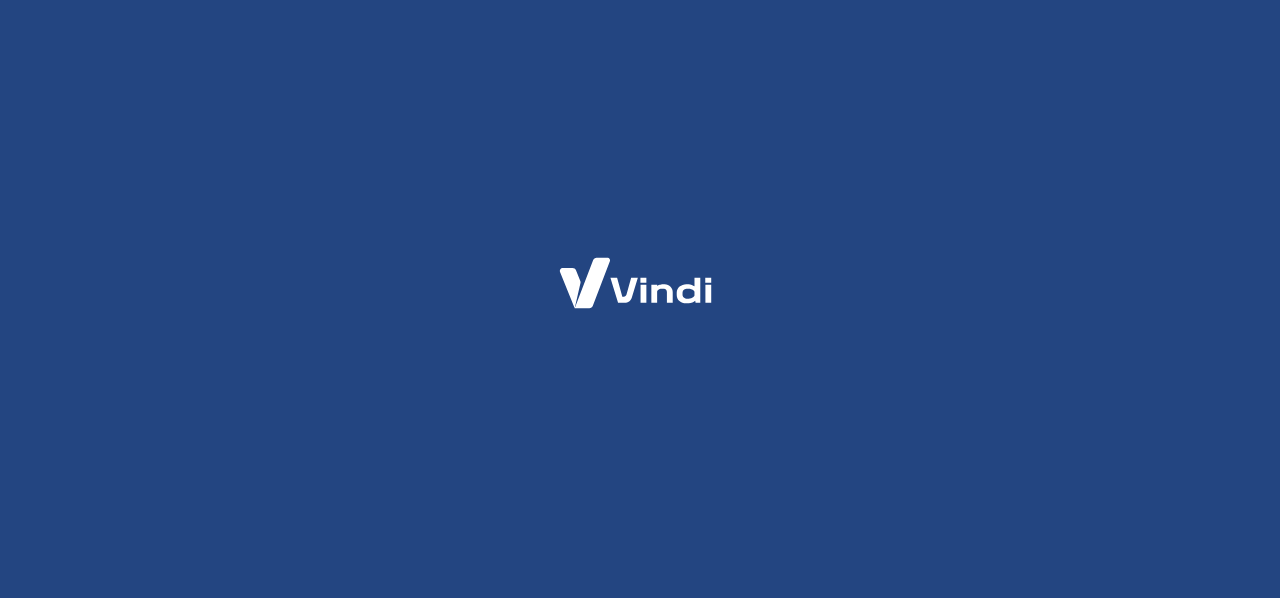 scroll, scrollTop: 0, scrollLeft: 0, axis: both 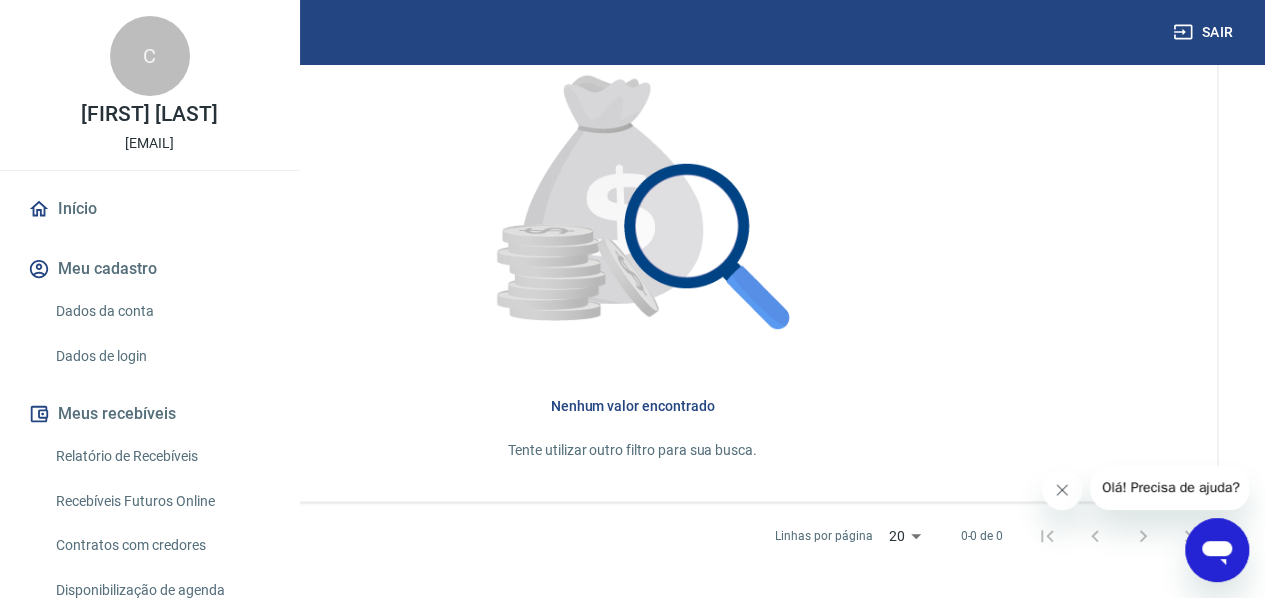 click on "Vindi Pagamentos" at bounding box center (150, 637) 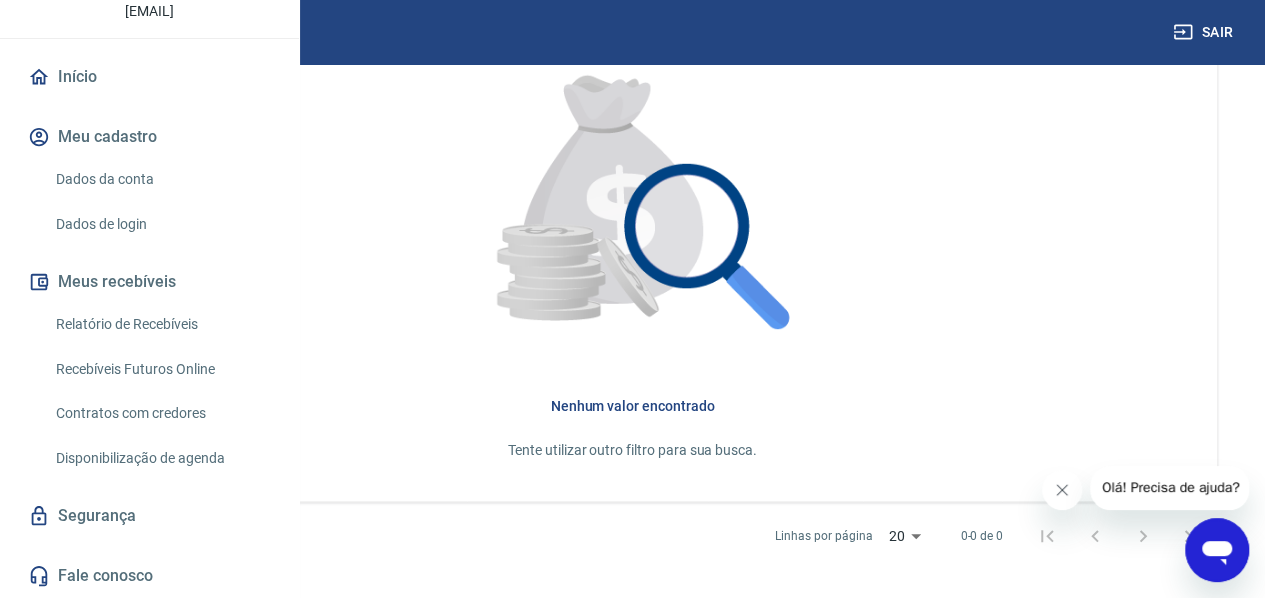 click on "Relatório de Recebíveis" at bounding box center (161, 324) 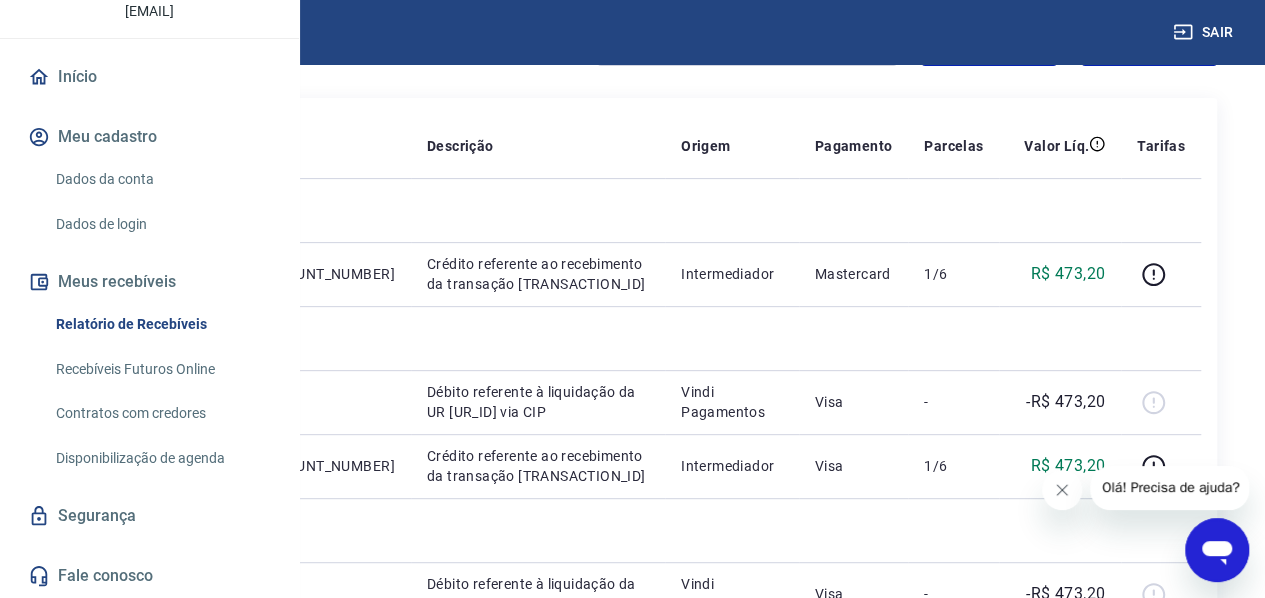 scroll, scrollTop: 200, scrollLeft: 0, axis: vertical 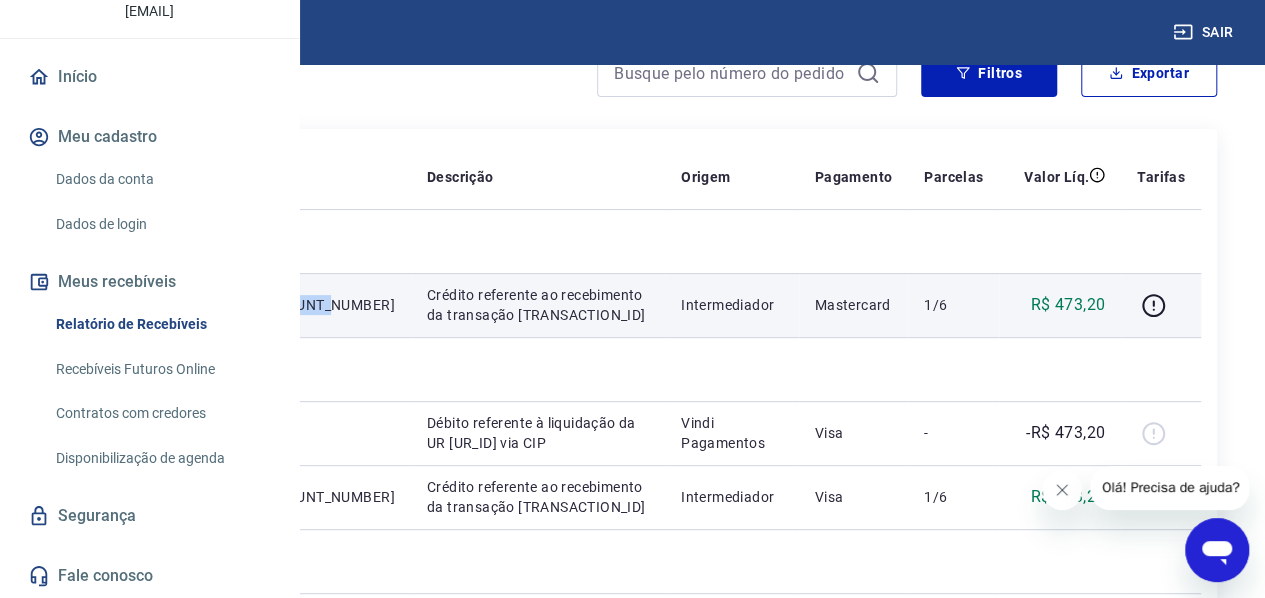 drag, startPoint x: 584, startPoint y: 335, endPoint x: 501, endPoint y: 336, distance: 83.00603 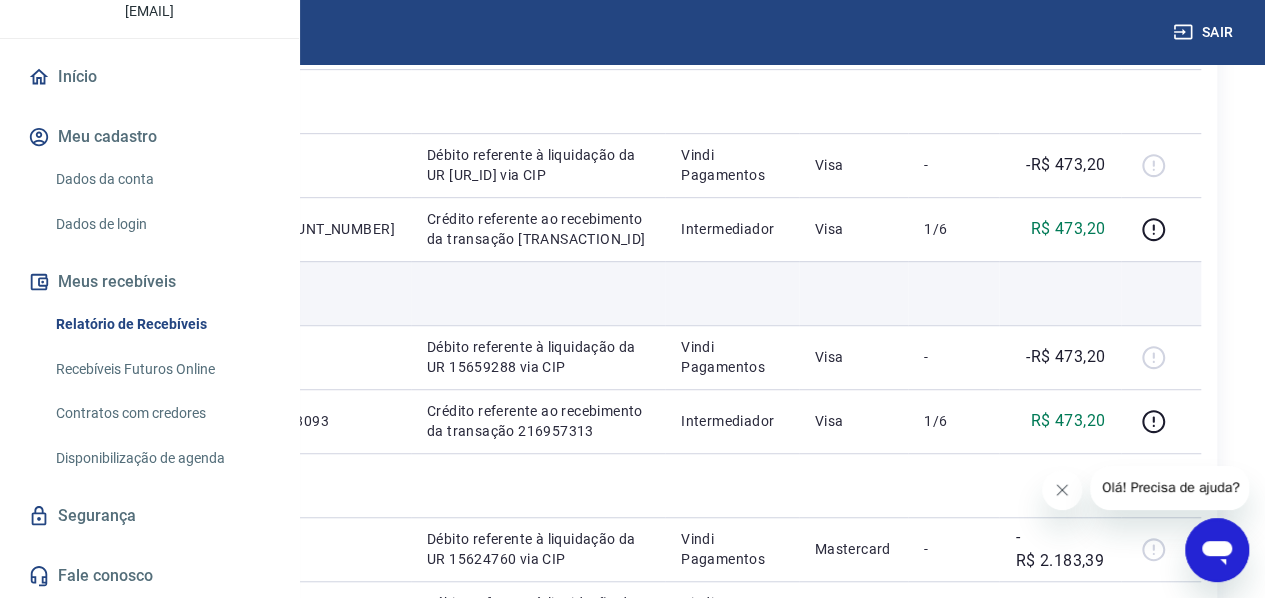 scroll, scrollTop: 500, scrollLeft: 0, axis: vertical 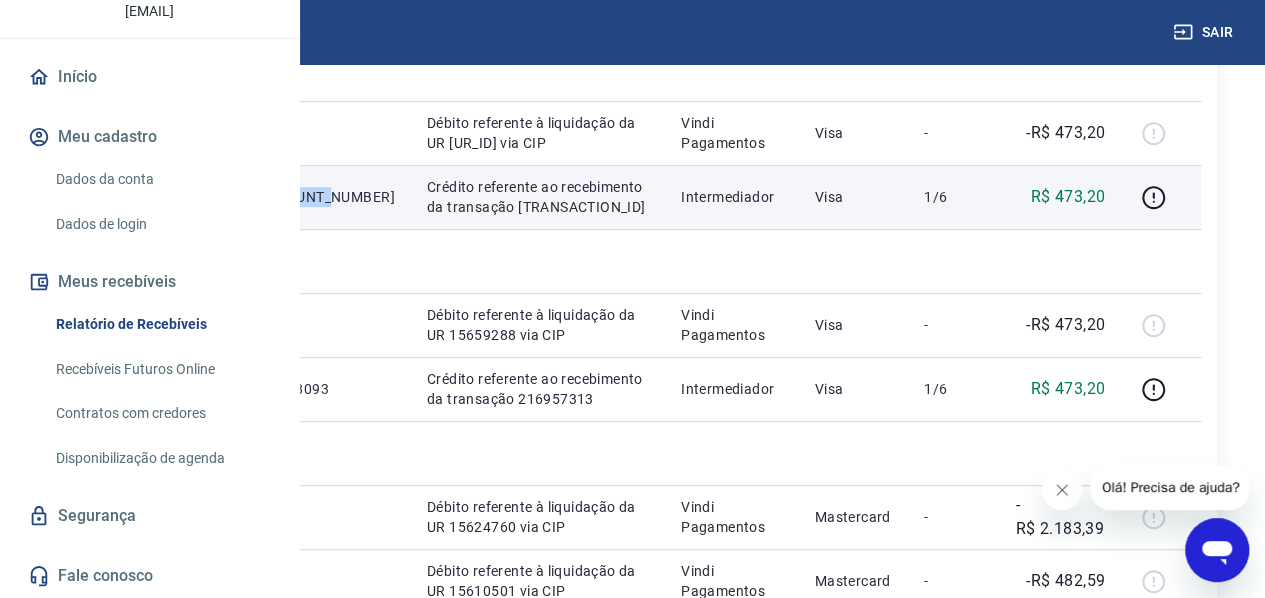 drag, startPoint x: 497, startPoint y: 334, endPoint x: 571, endPoint y: 336, distance: 74.02702 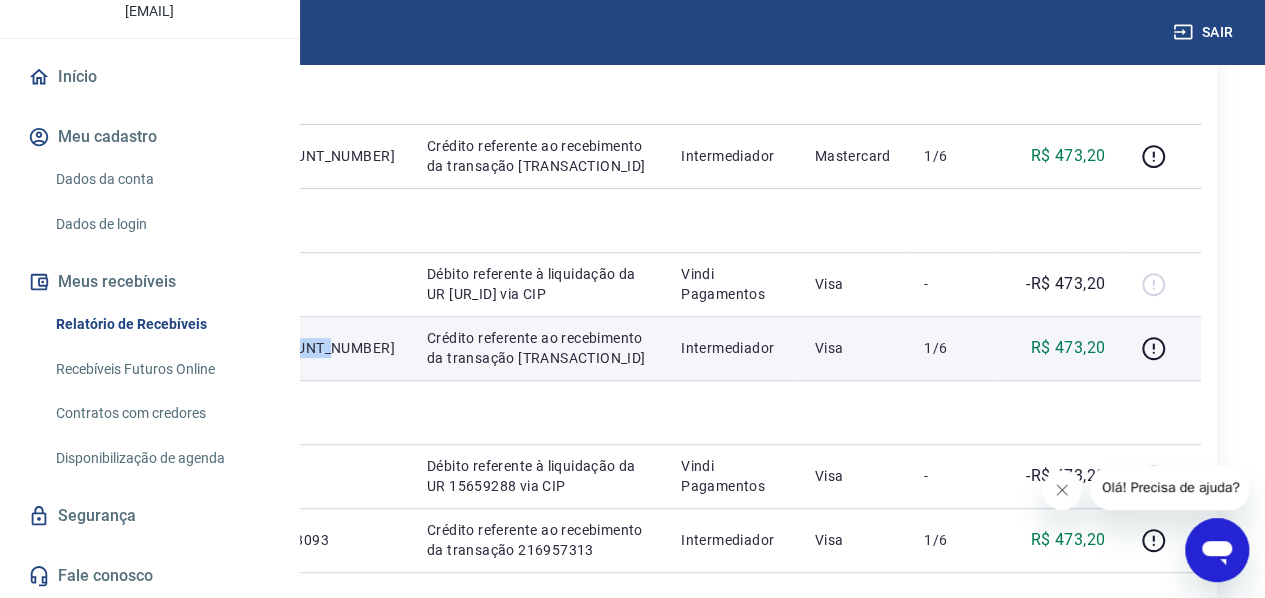scroll, scrollTop: 100, scrollLeft: 0, axis: vertical 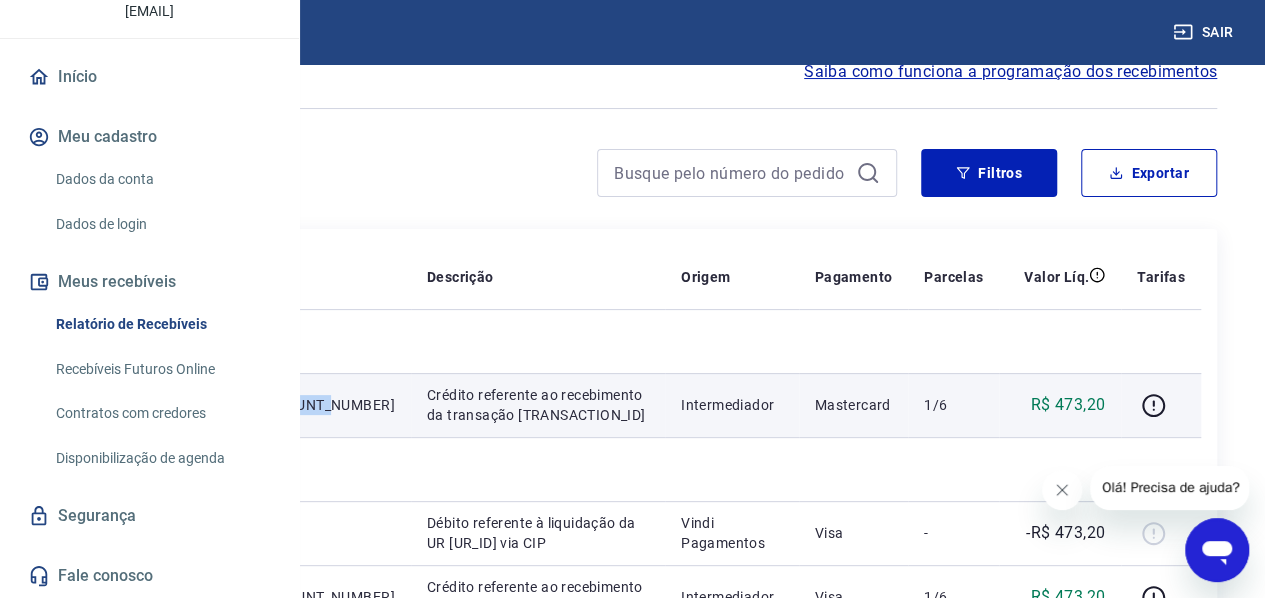 drag, startPoint x: 572, startPoint y: 434, endPoint x: 498, endPoint y: 435, distance: 74.00676 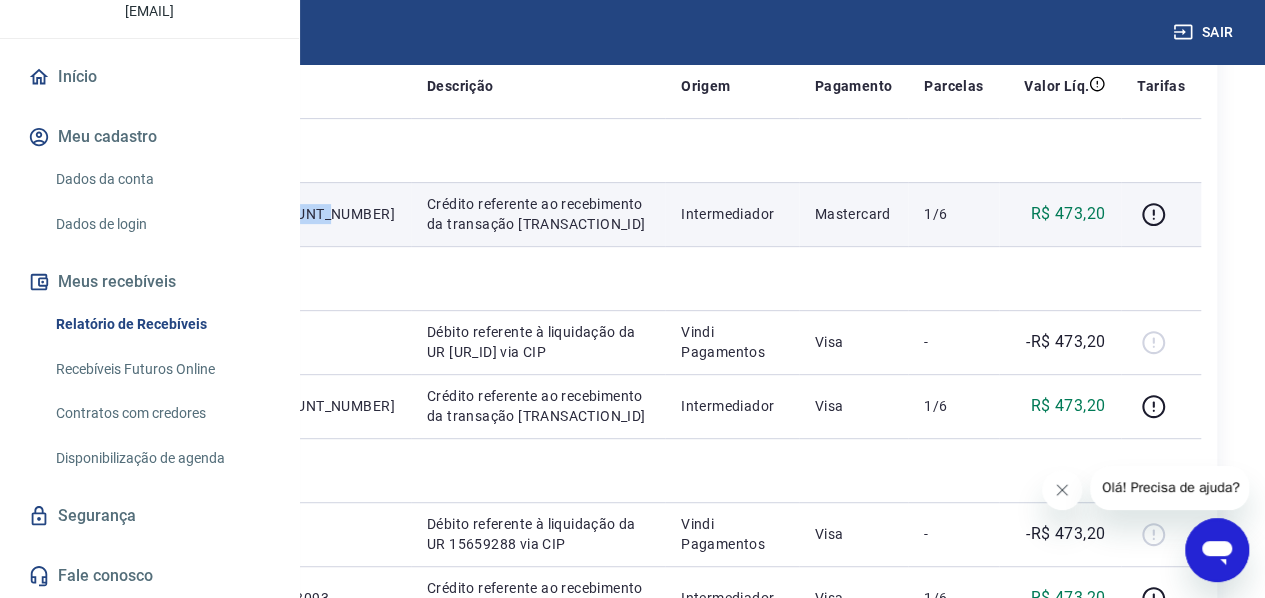 scroll, scrollTop: 300, scrollLeft: 0, axis: vertical 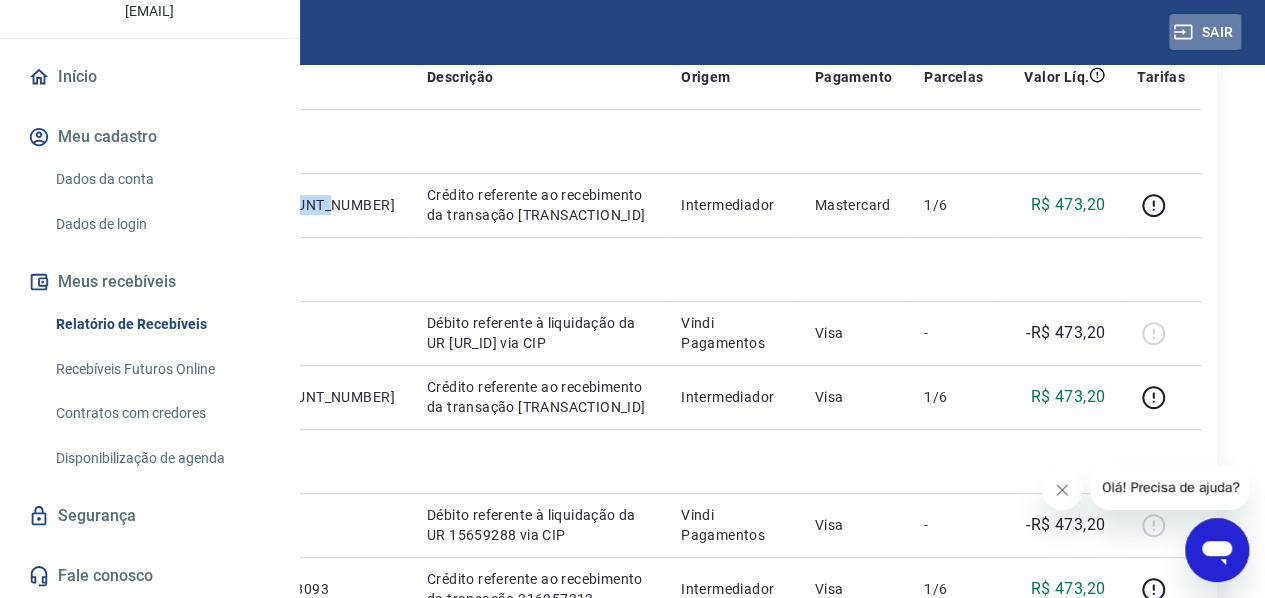 click on "Sair" at bounding box center [1205, 32] 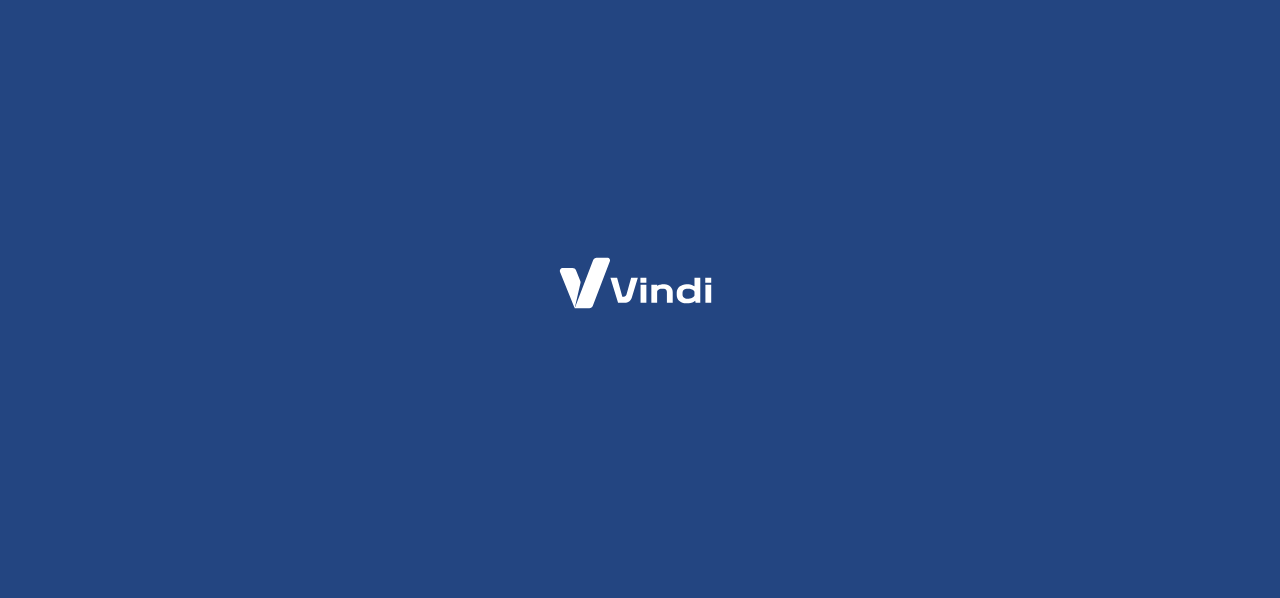 scroll, scrollTop: 0, scrollLeft: 0, axis: both 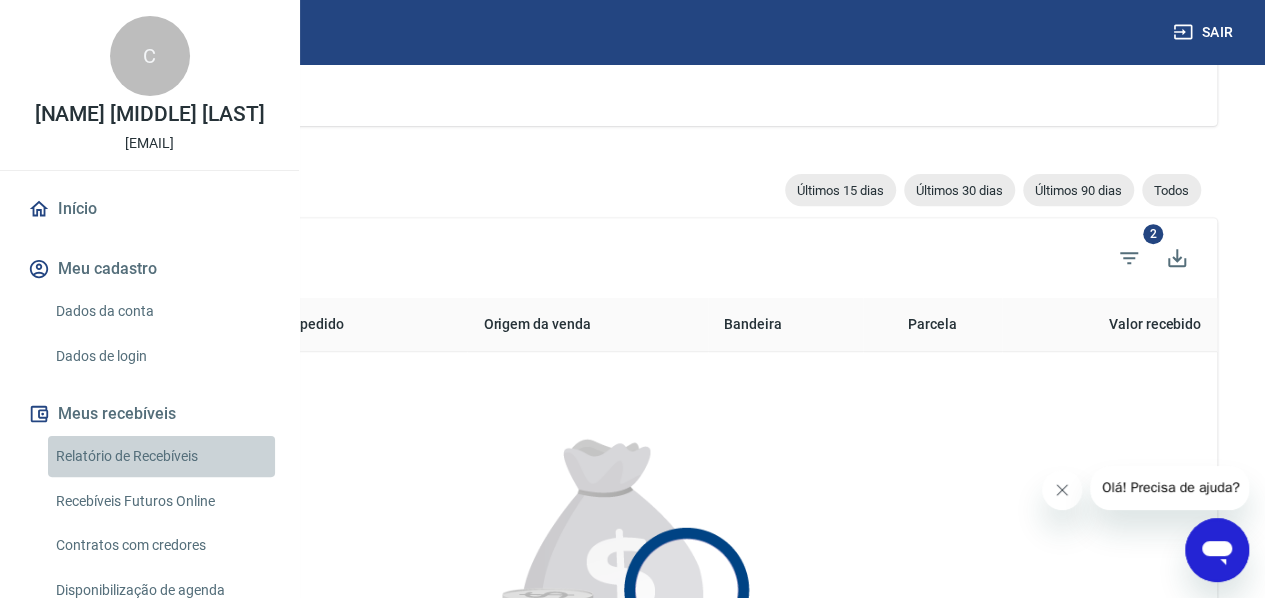 click on "Relatório de Recebíveis" at bounding box center (161, 456) 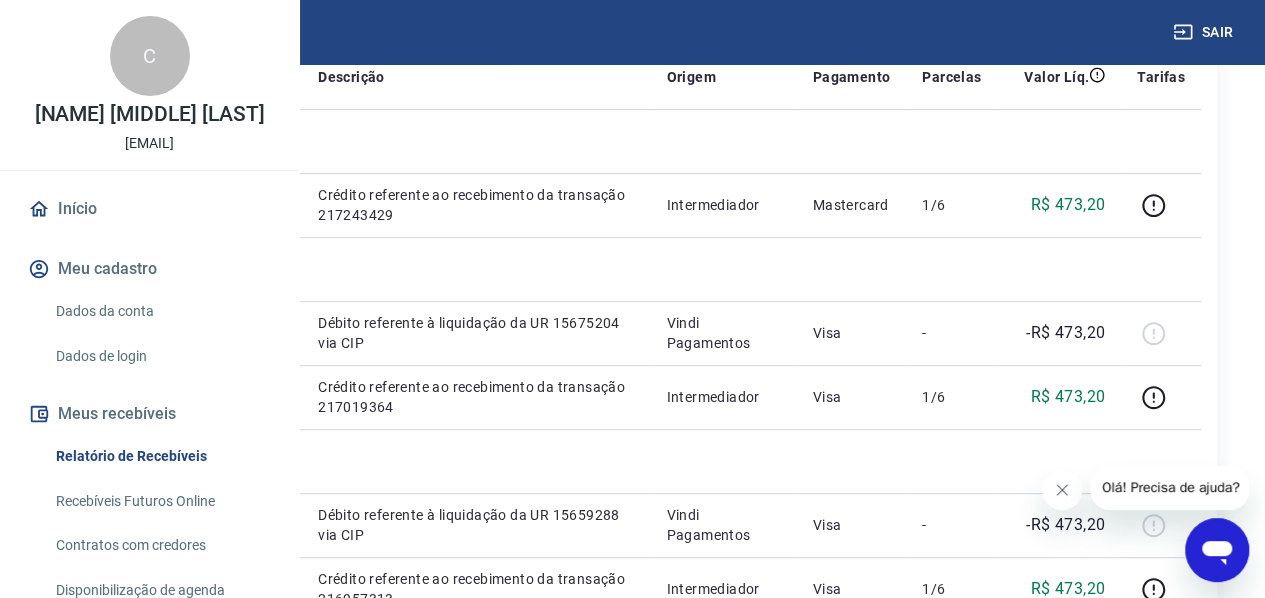 scroll, scrollTop: 400, scrollLeft: 0, axis: vertical 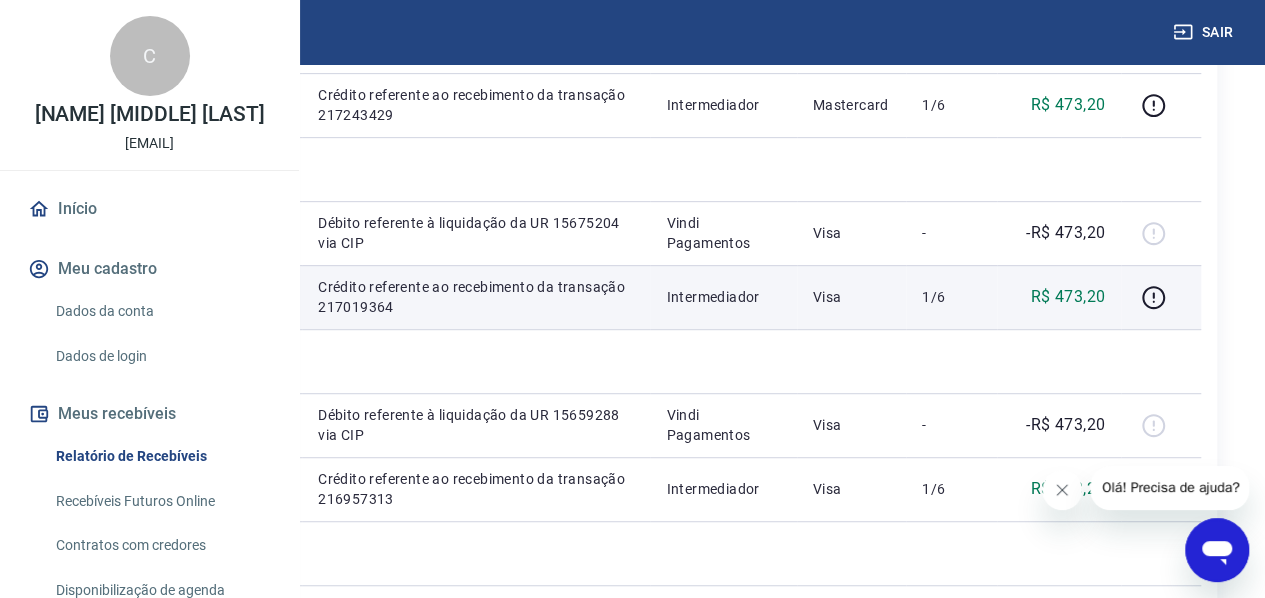 drag, startPoint x: 574, startPoint y: 441, endPoint x: 486, endPoint y: 438, distance: 88.051125 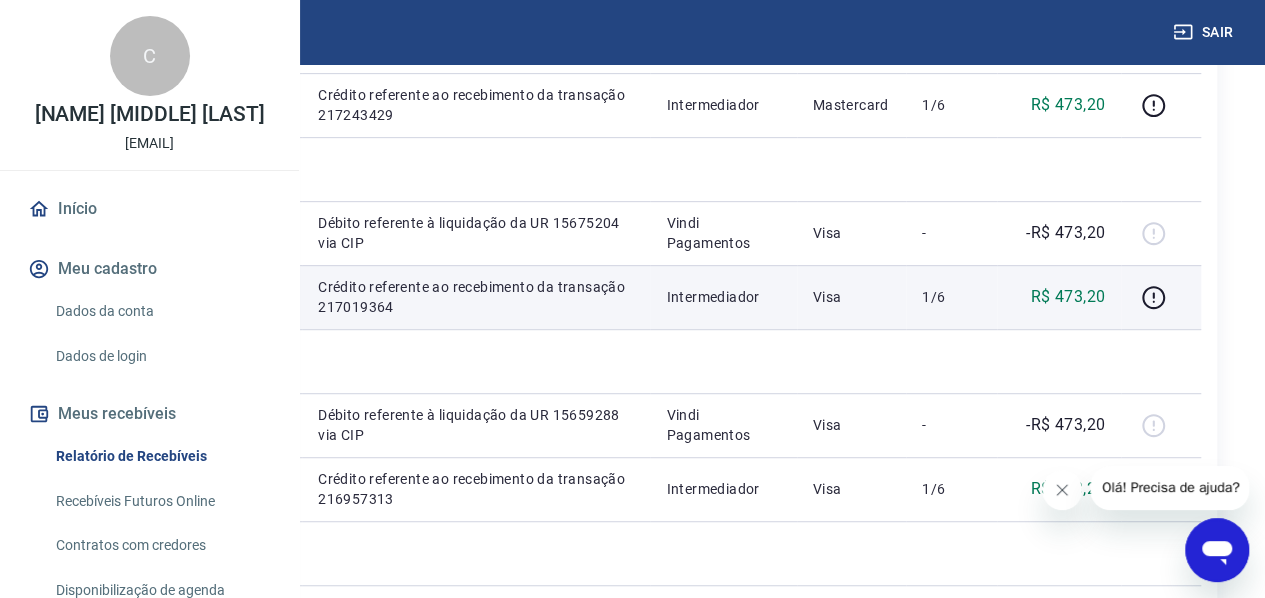 copy on "[ACCOUNT_NUMBER]" 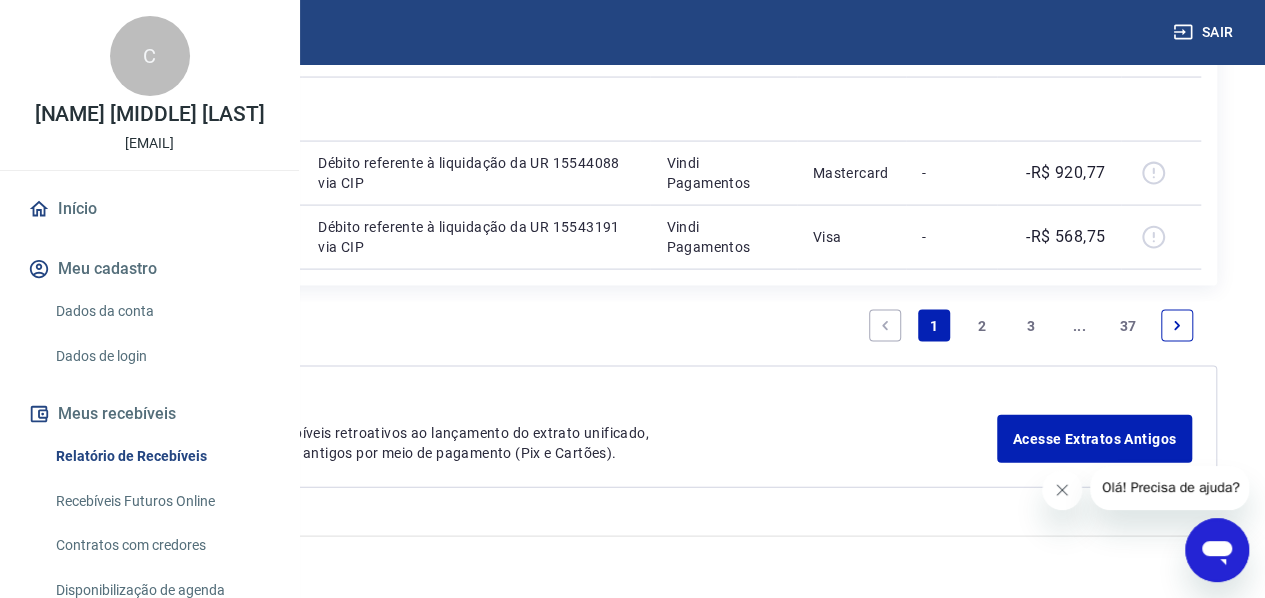 scroll, scrollTop: 3128, scrollLeft: 0, axis: vertical 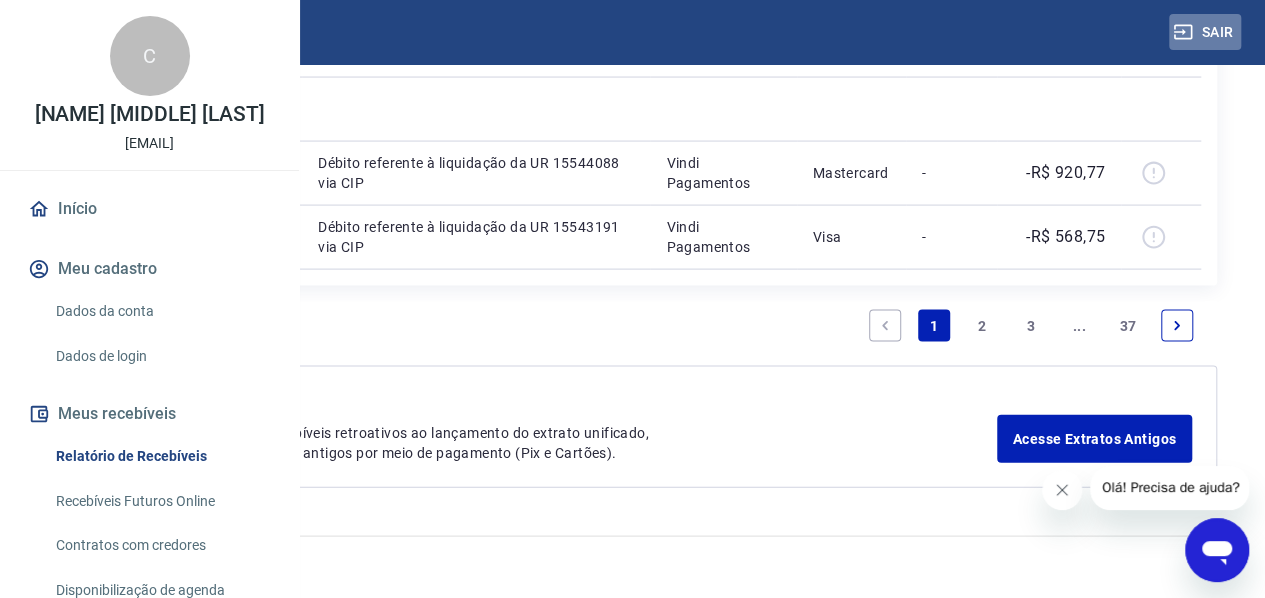 click on "Sair" at bounding box center [1205, 32] 